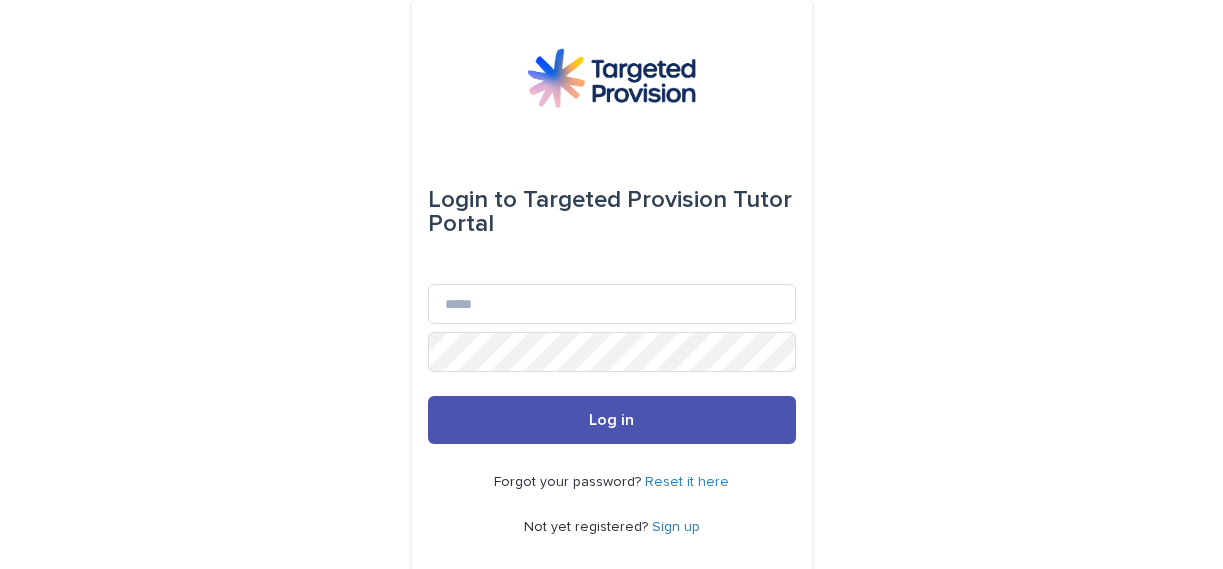 scroll, scrollTop: 0, scrollLeft: 0, axis: both 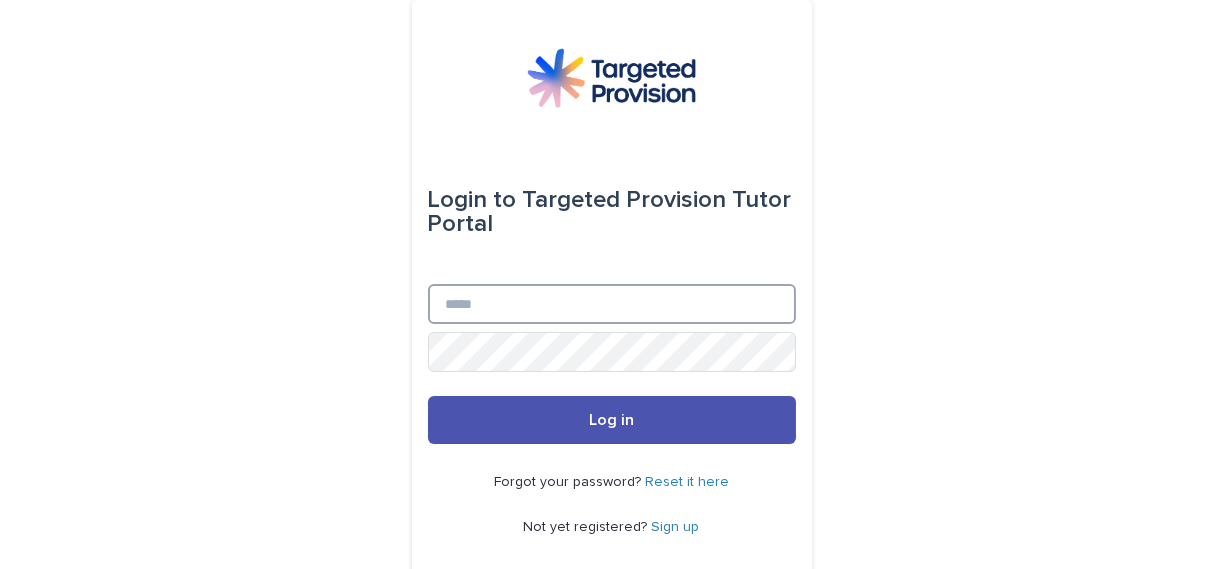 click on "Email" at bounding box center [612, 304] 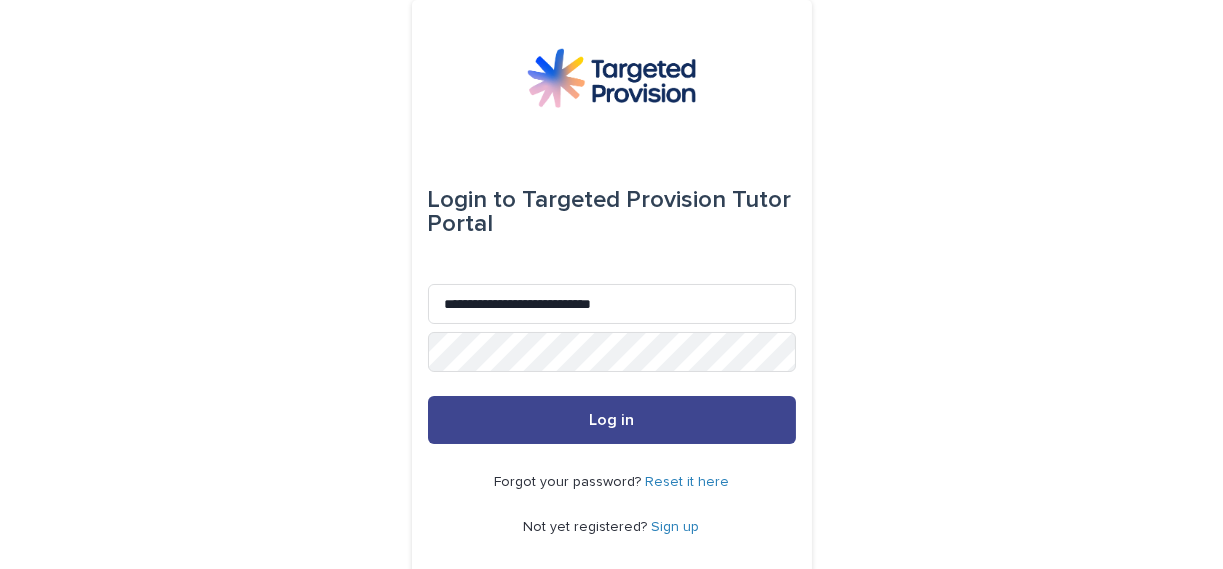 click on "Log in" at bounding box center [611, 420] 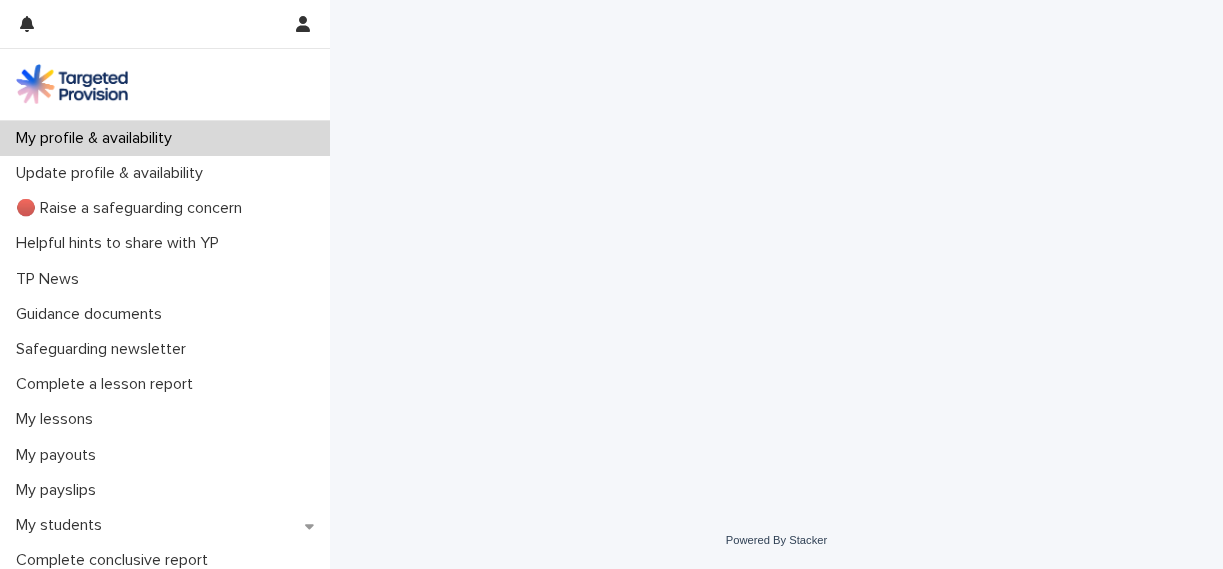 scroll, scrollTop: 0, scrollLeft: 0, axis: both 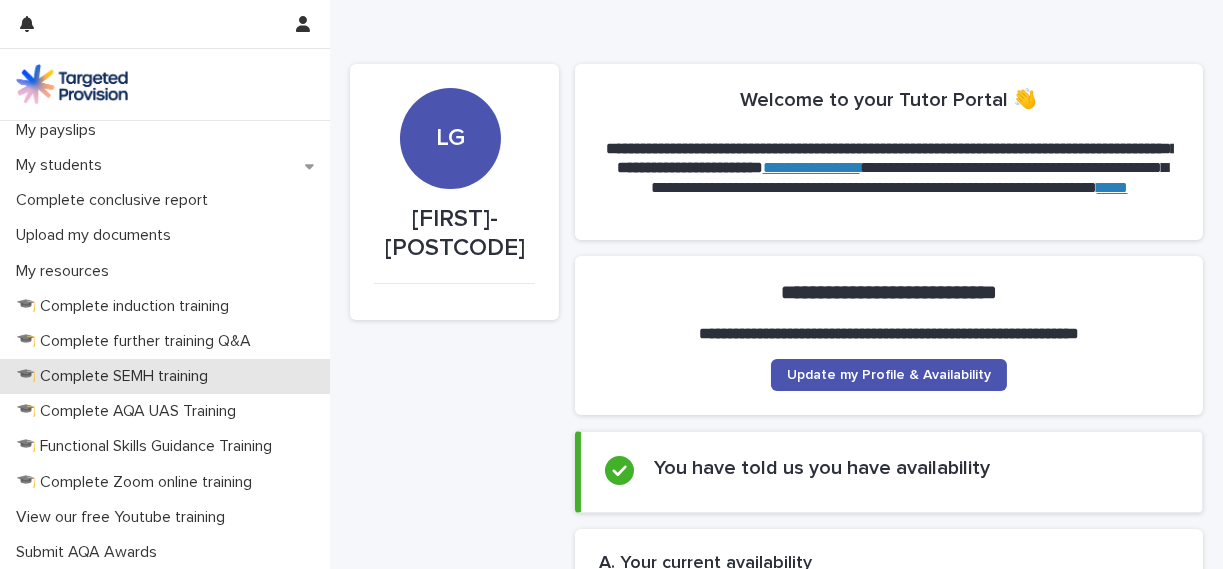 click on "🎓 Complete SEMH training" at bounding box center (116, 376) 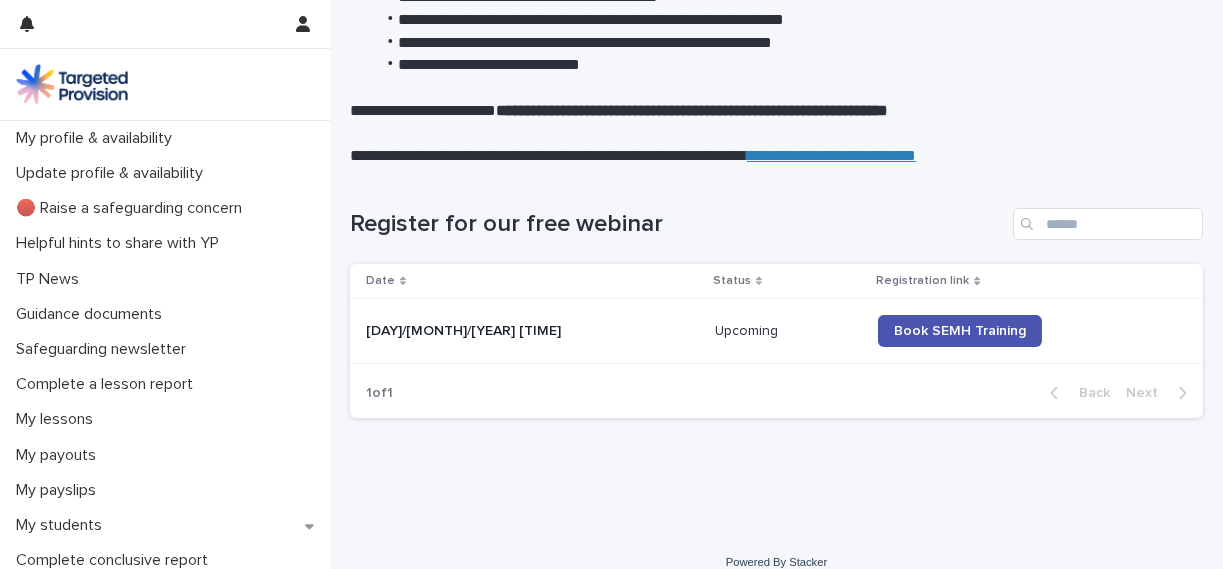 scroll, scrollTop: 485, scrollLeft: 0, axis: vertical 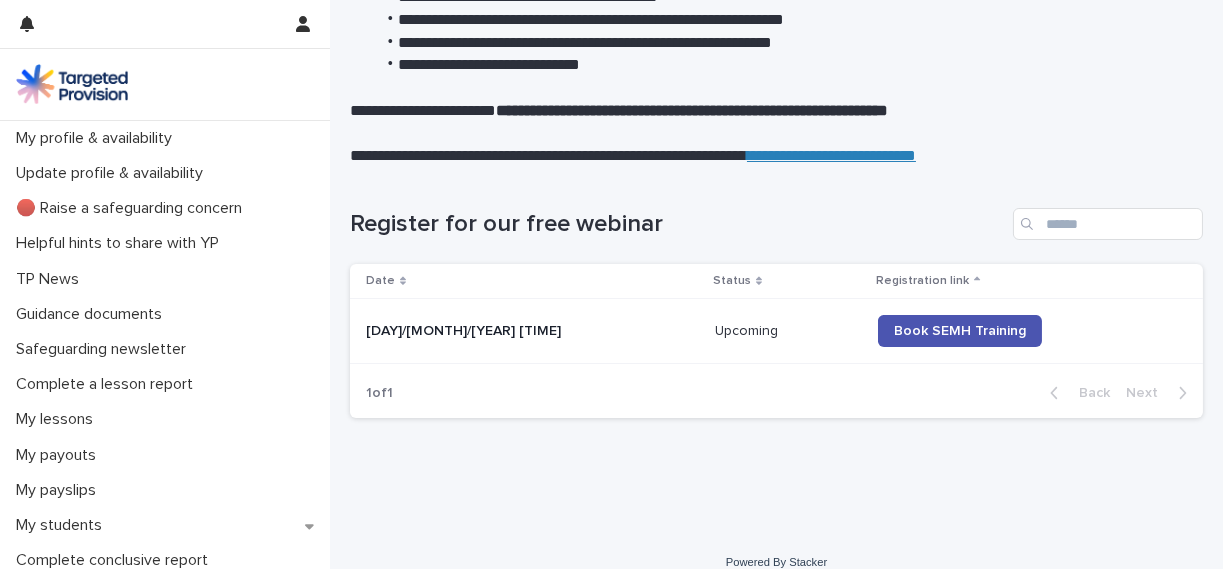 click on "**********" at bounding box center [776, 53] 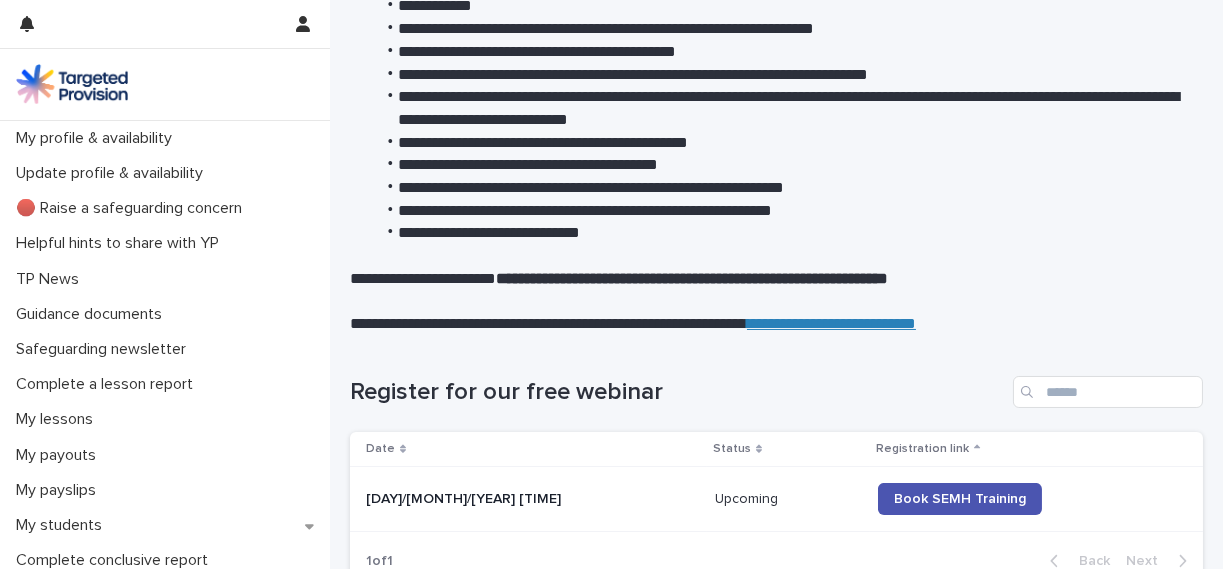 scroll, scrollTop: 506, scrollLeft: 0, axis: vertical 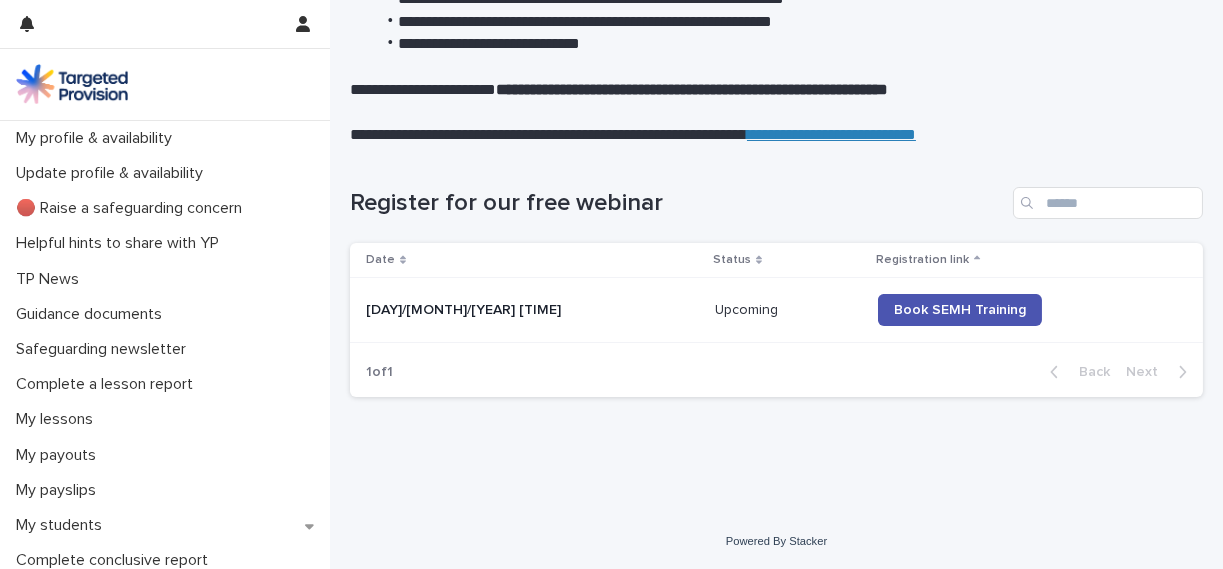 click on "Upcoming Upcoming" at bounding box center (788, 310) 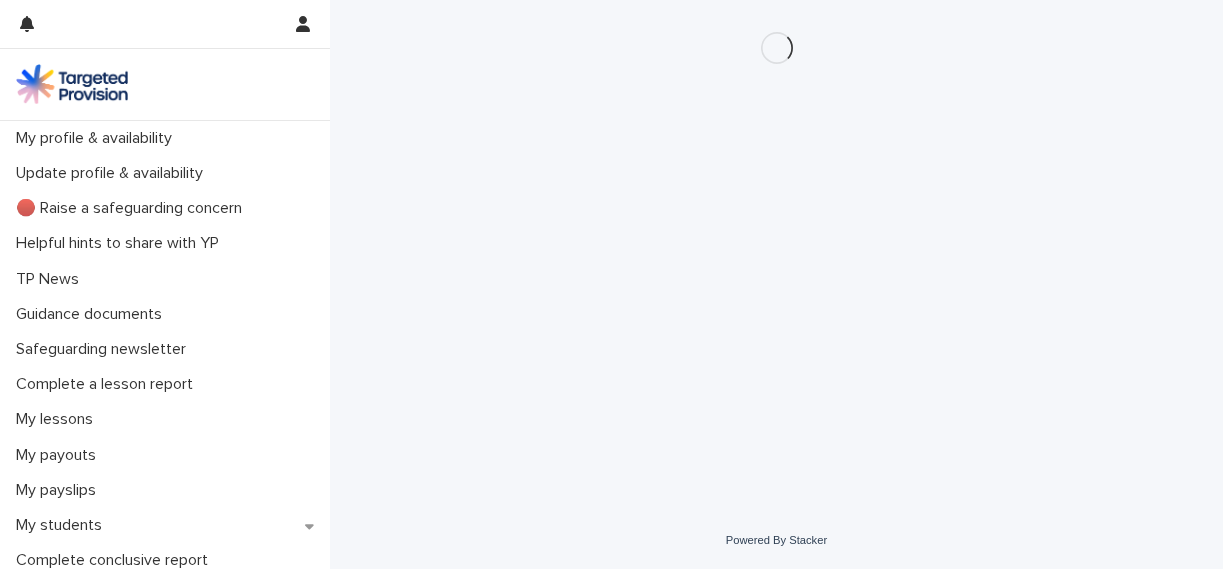 scroll, scrollTop: 0, scrollLeft: 0, axis: both 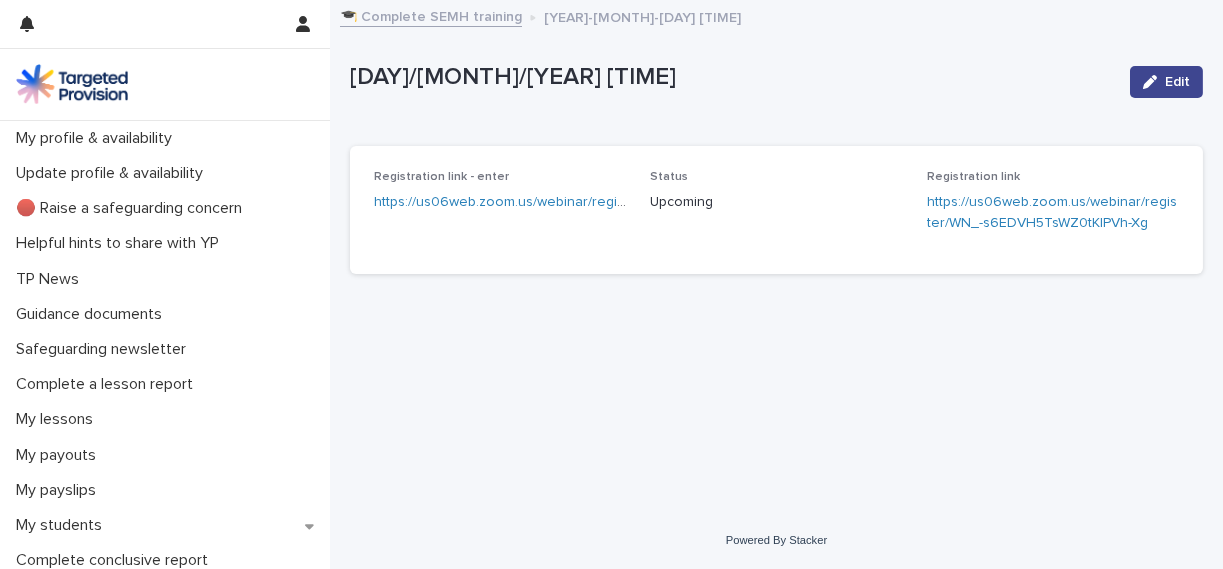 click on "Edit" at bounding box center (1177, 82) 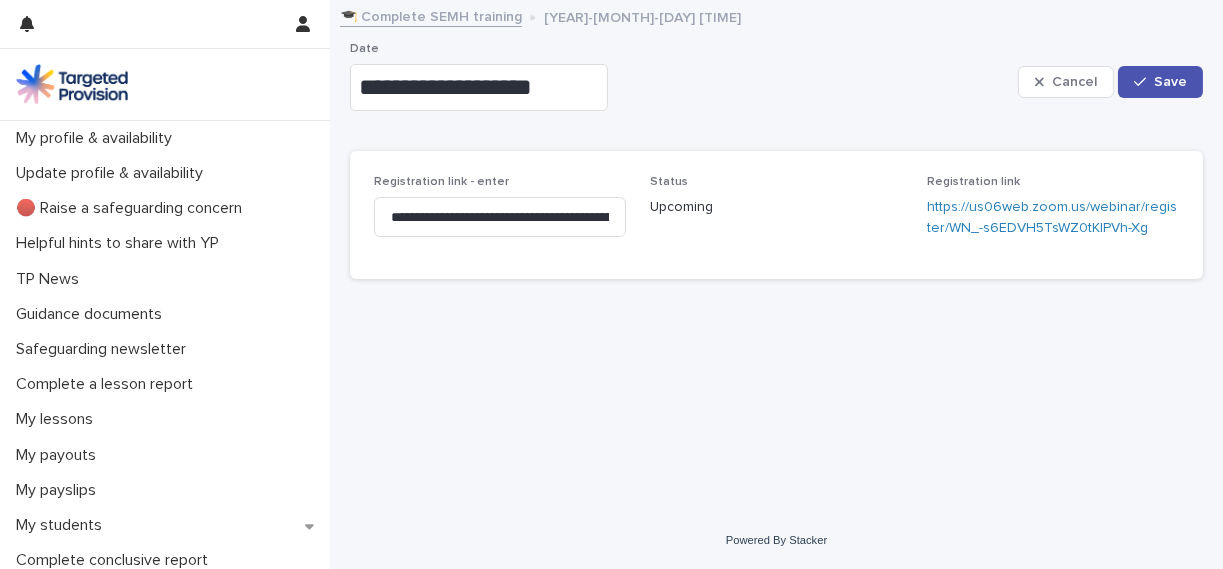 click on "**********" at bounding box center (776, 232) 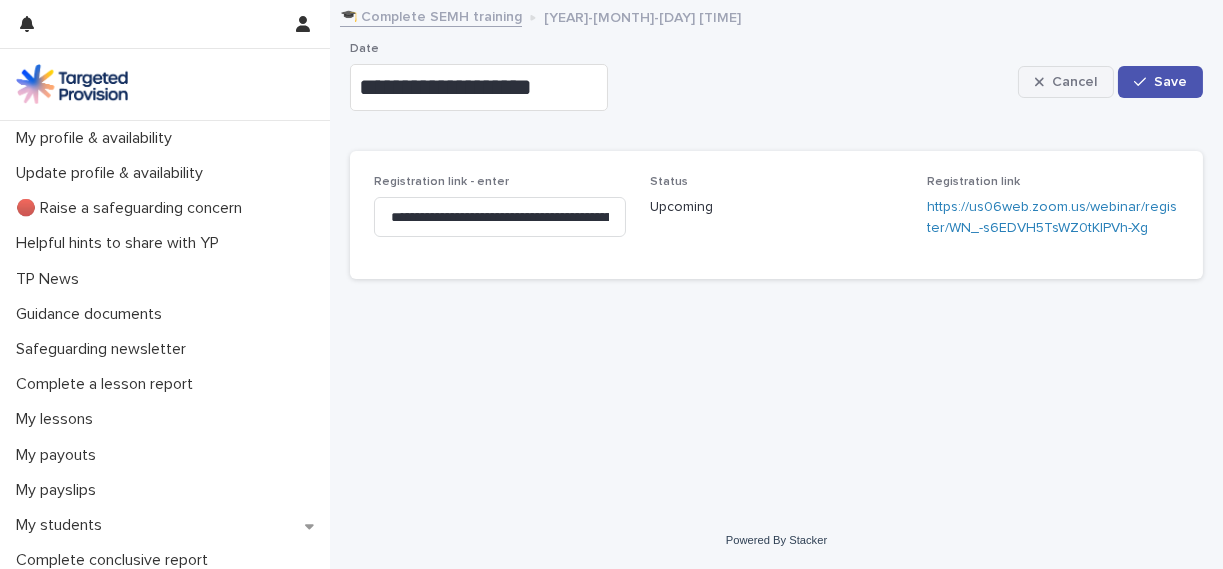 click on "Cancel" at bounding box center [1066, 82] 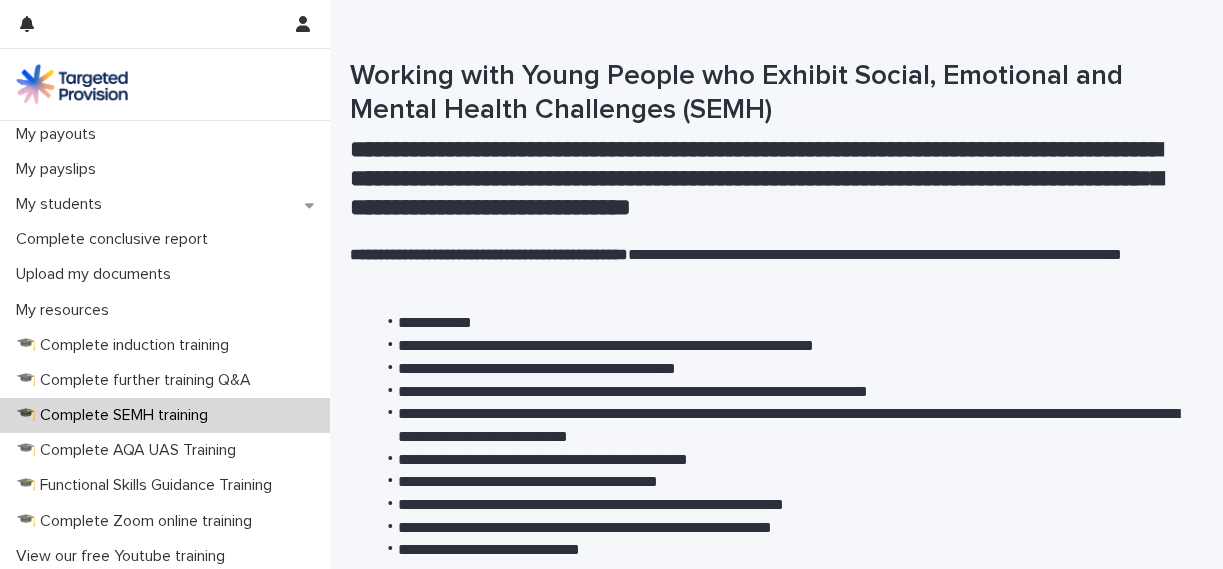 scroll, scrollTop: 323, scrollLeft: 0, axis: vertical 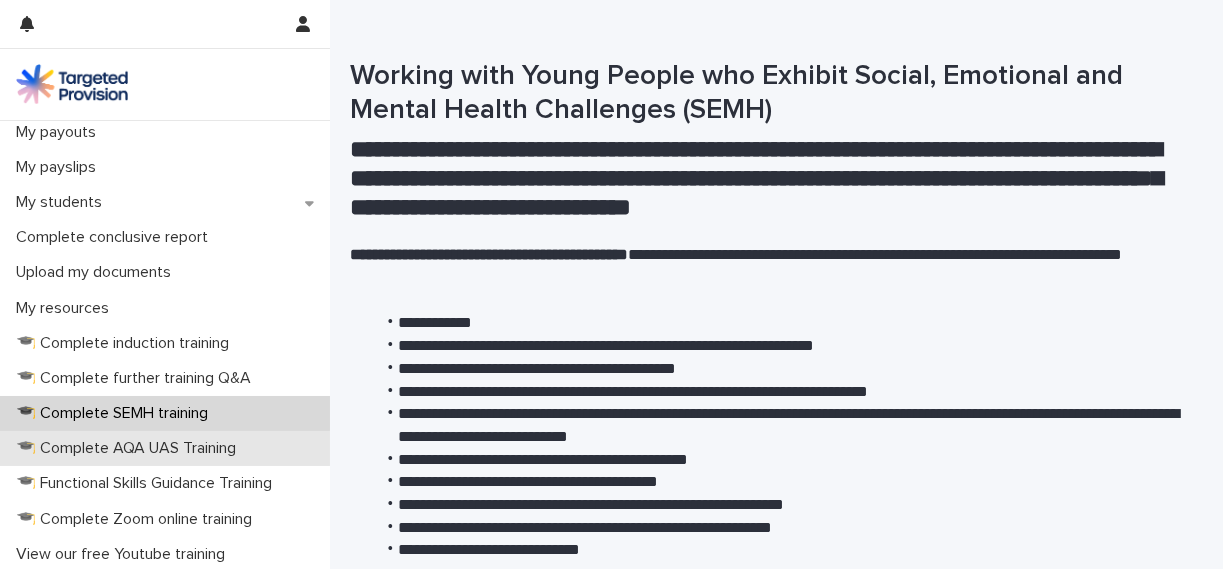 click on "🎓 Complete AQA UAS Training" at bounding box center [130, 448] 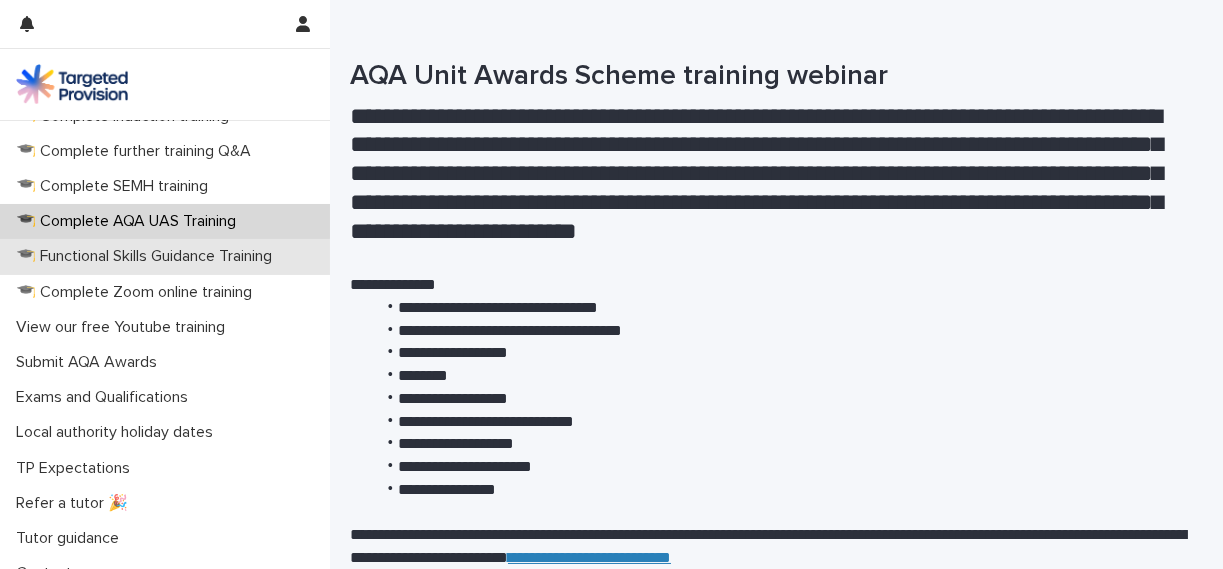 scroll, scrollTop: 551, scrollLeft: 0, axis: vertical 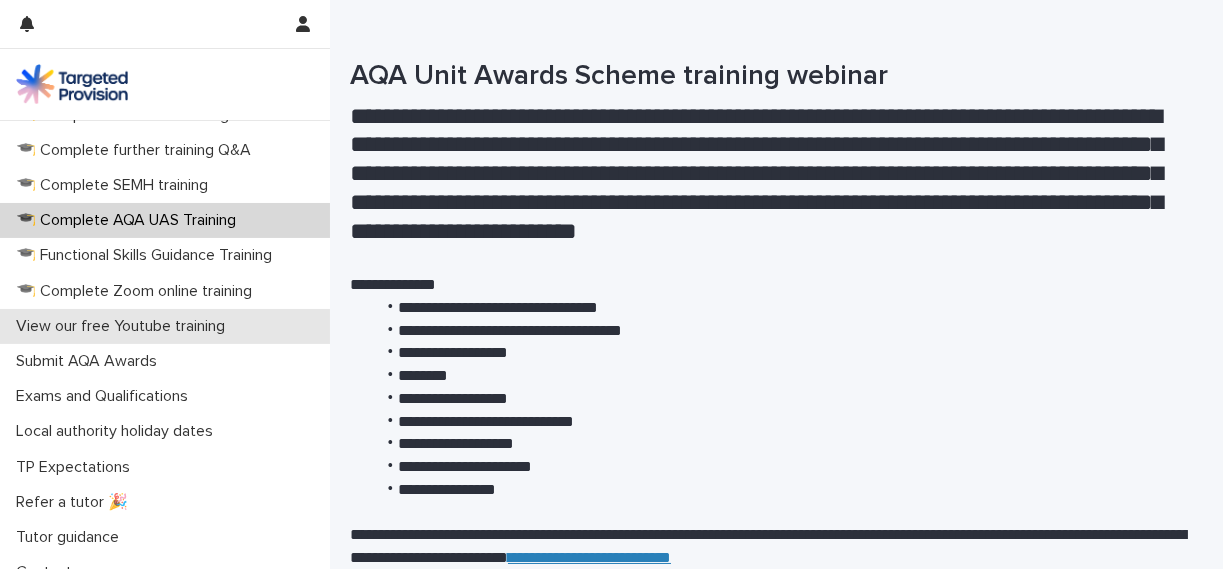 click on "View our free Youtube training" at bounding box center [165, 326] 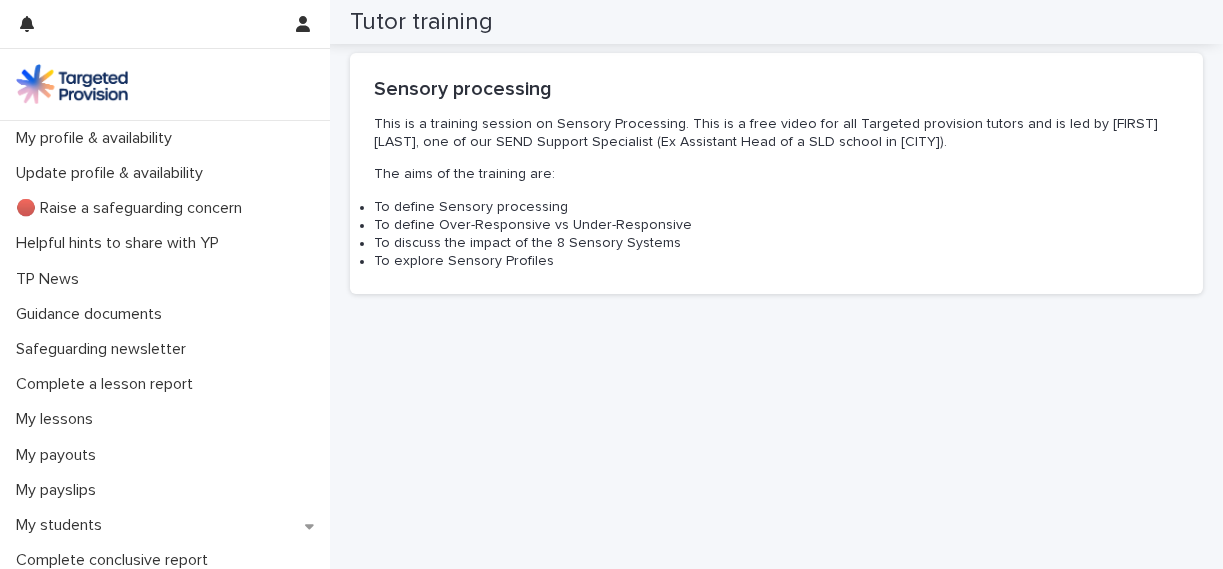 scroll, scrollTop: 0, scrollLeft: 0, axis: both 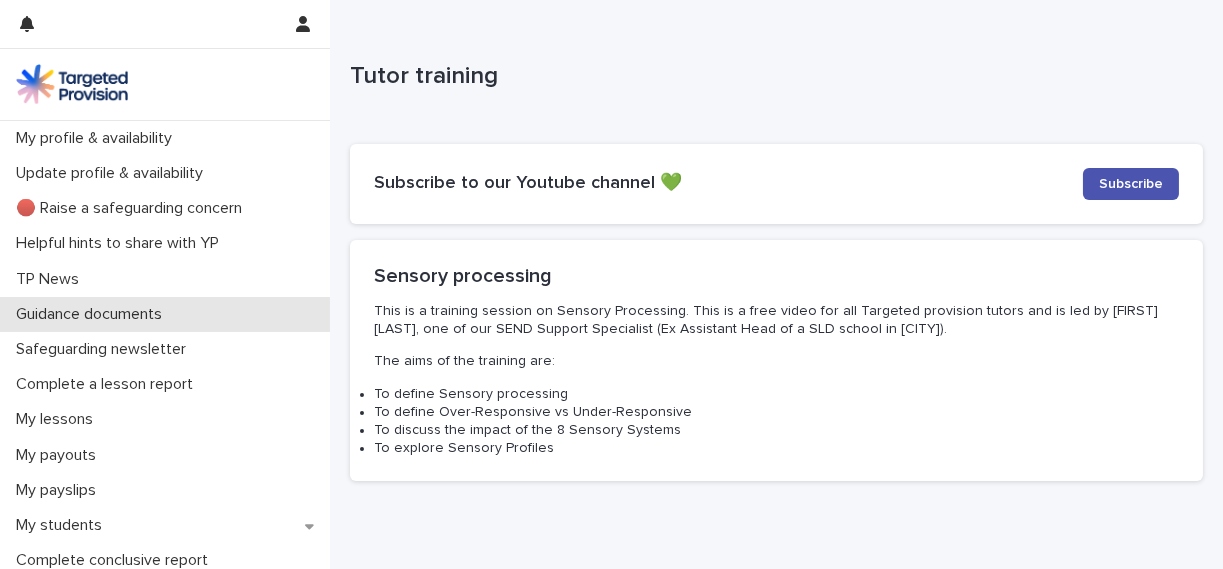 click on "Guidance documents" at bounding box center (165, 314) 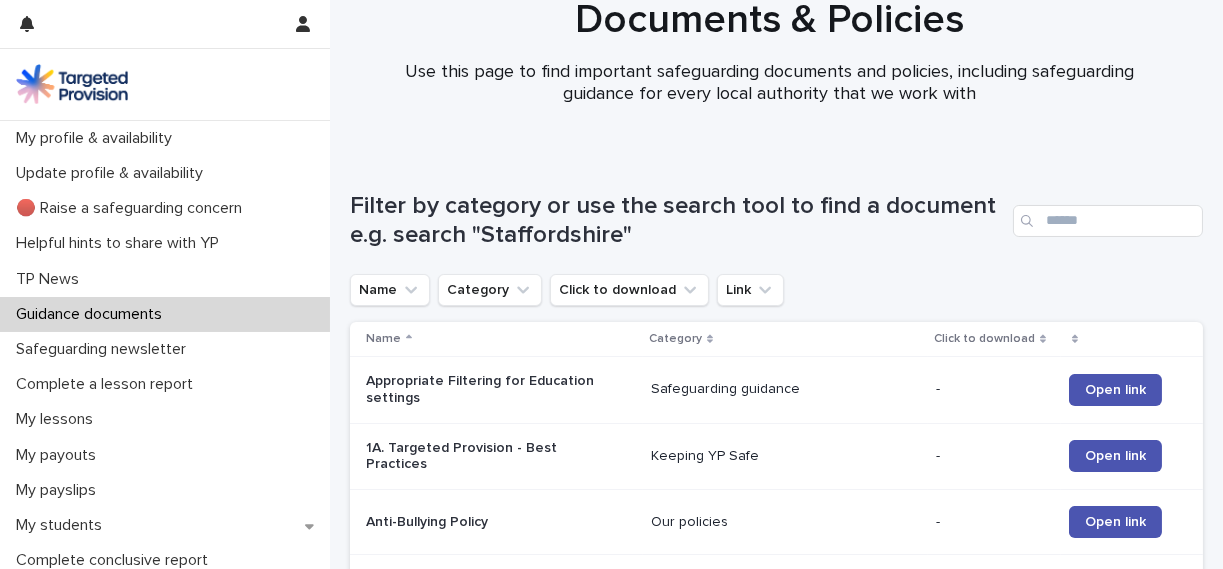 scroll, scrollTop: 0, scrollLeft: 0, axis: both 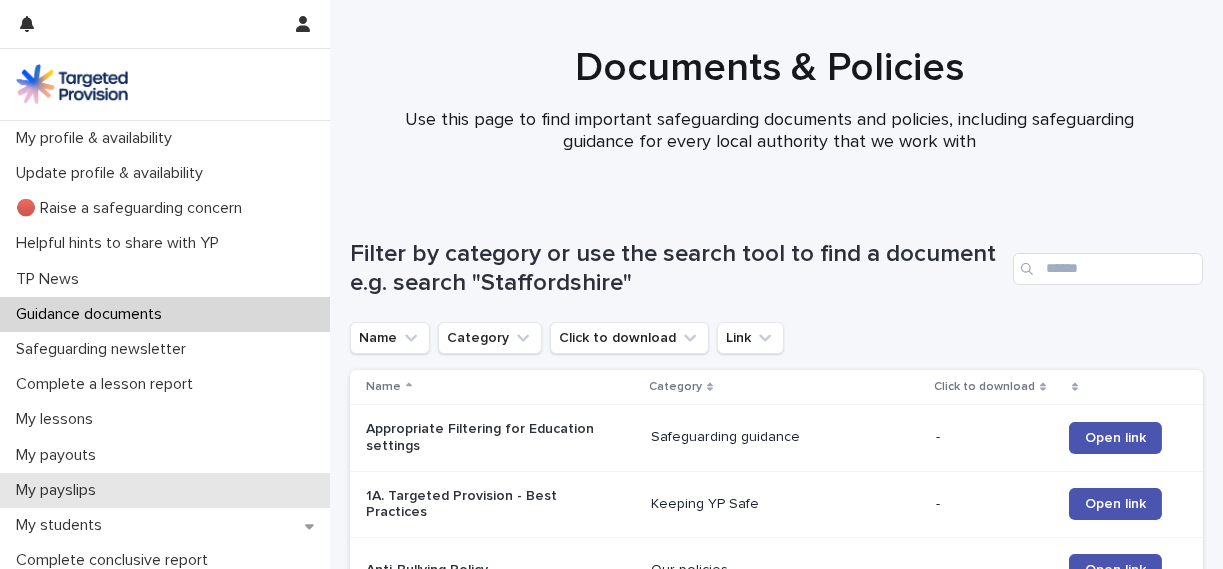 click on "My payslips" at bounding box center (60, 490) 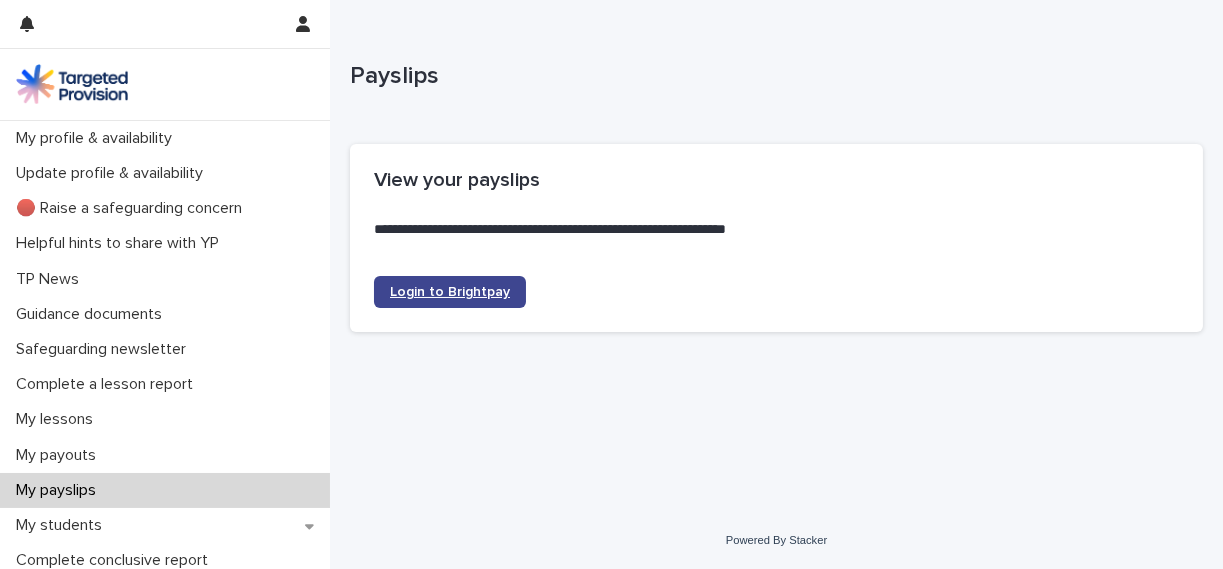 click on "Login to Brightpay" at bounding box center [450, 292] 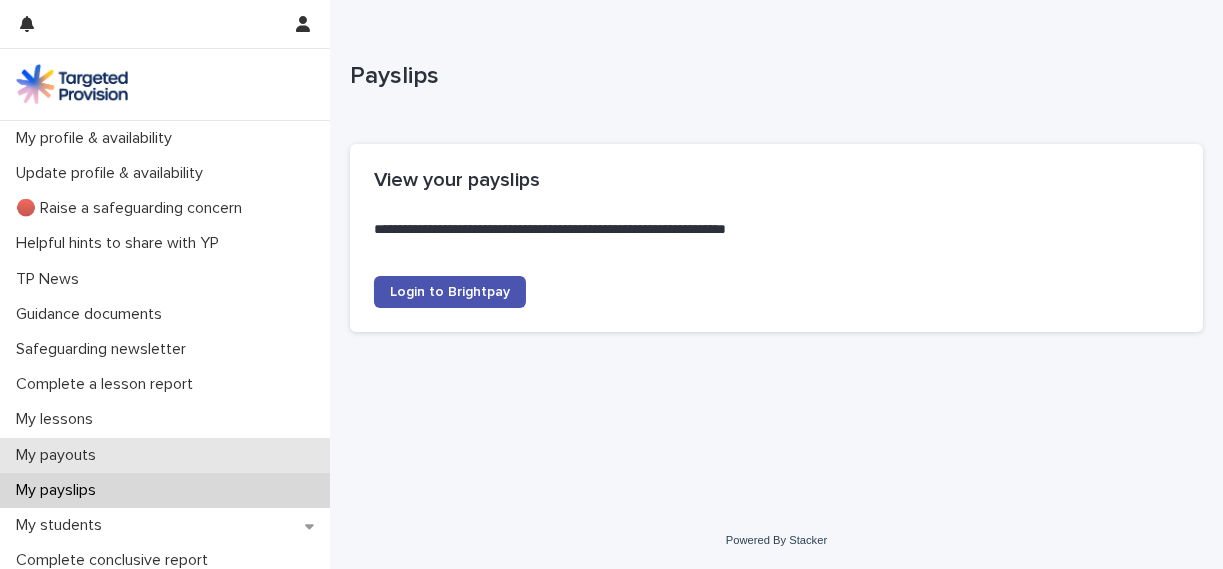 click on "My payouts" at bounding box center (60, 455) 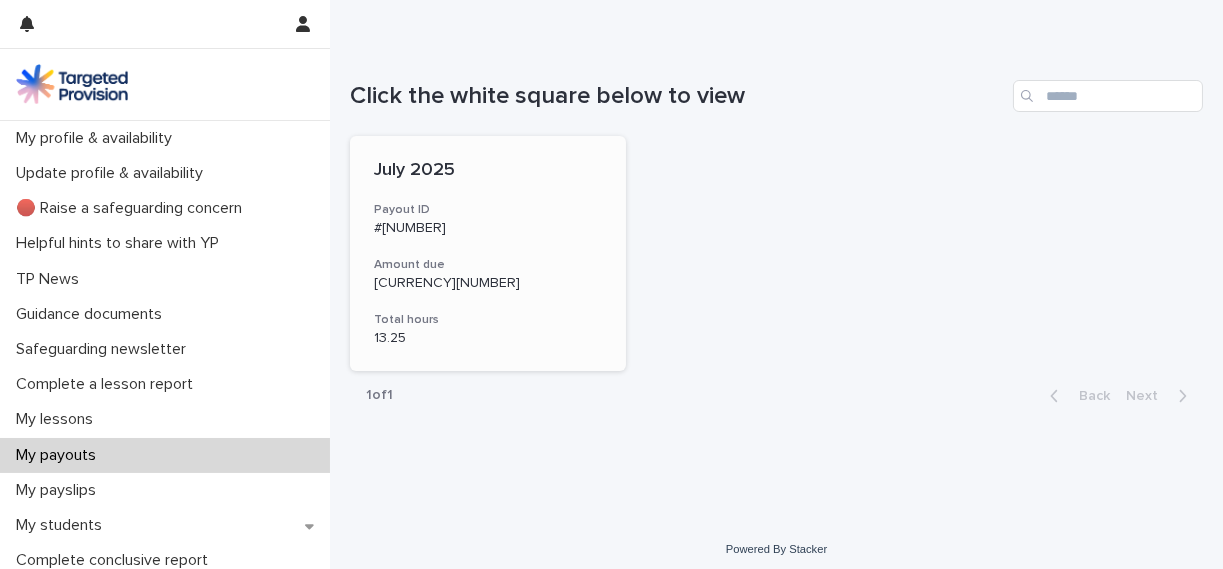 scroll, scrollTop: 167, scrollLeft: 0, axis: vertical 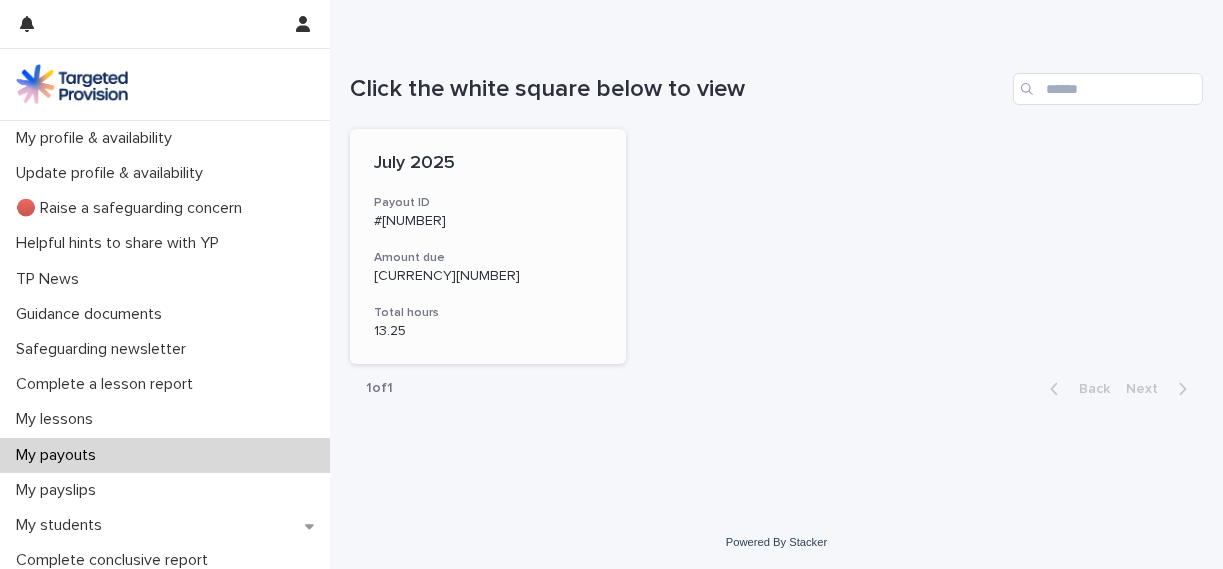 click on "[CURRENCY][NUMBER]" at bounding box center [488, 276] 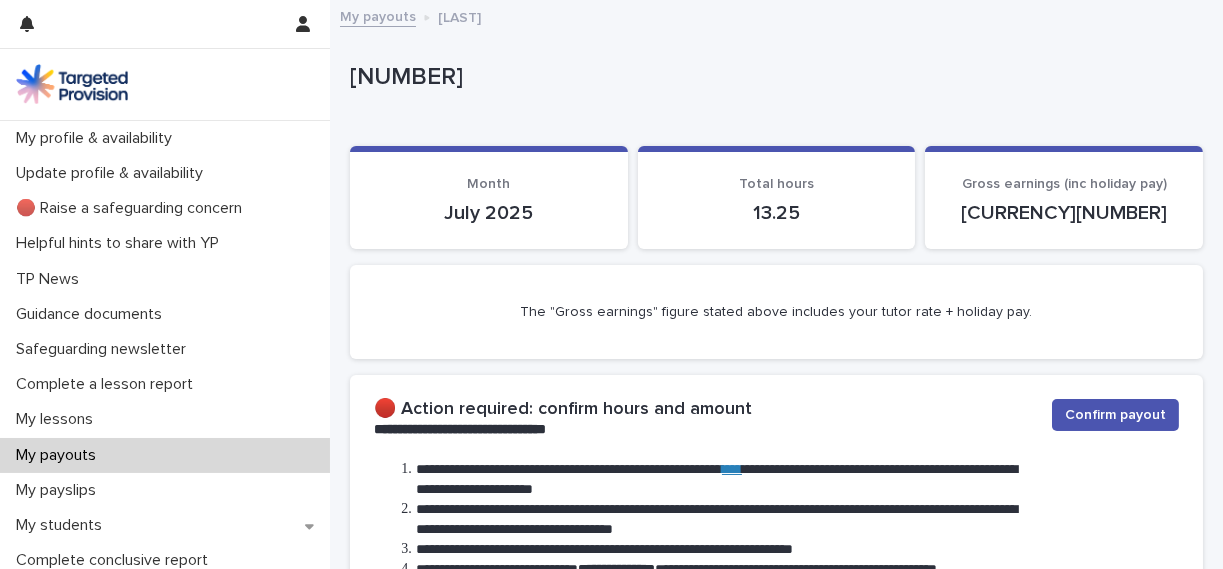 scroll, scrollTop: 1, scrollLeft: 0, axis: vertical 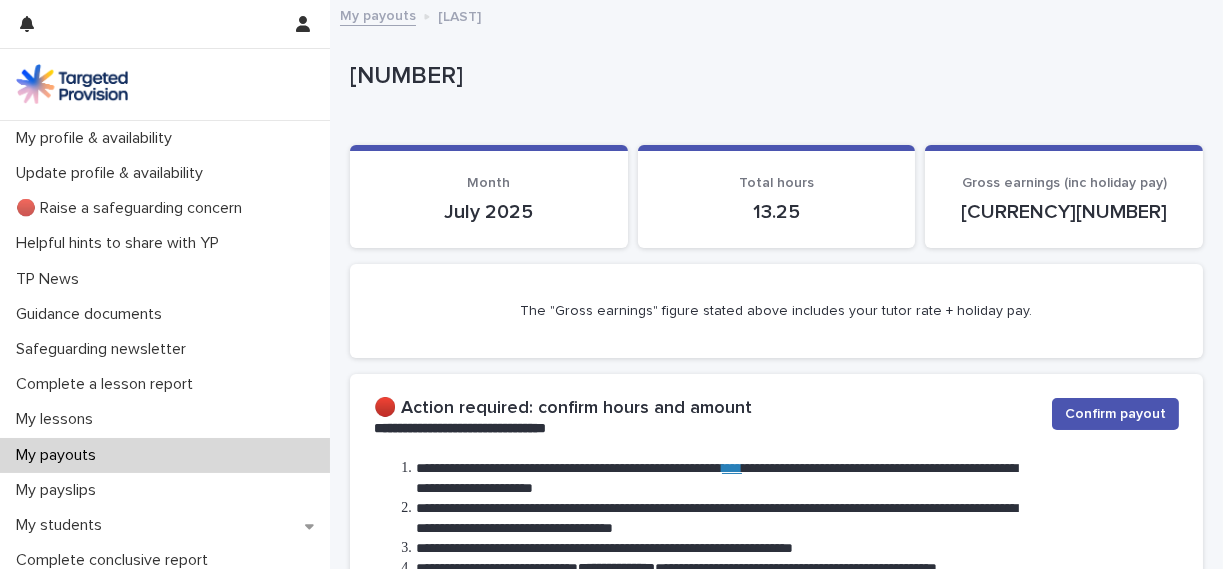 click on "13.25" at bounding box center [777, 212] 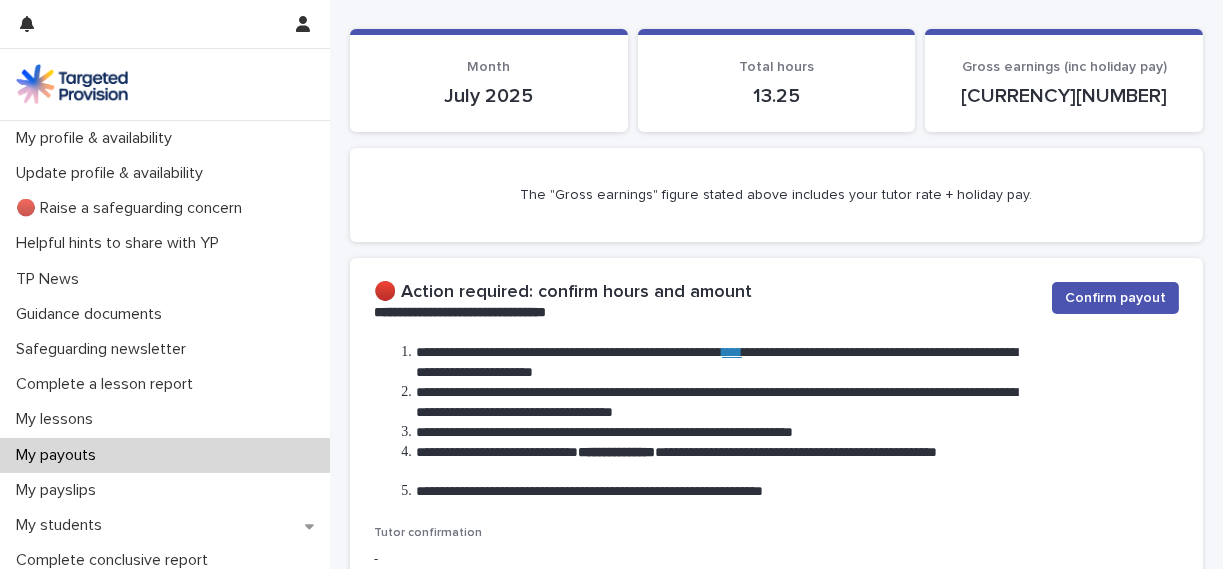 scroll, scrollTop: 119, scrollLeft: 0, axis: vertical 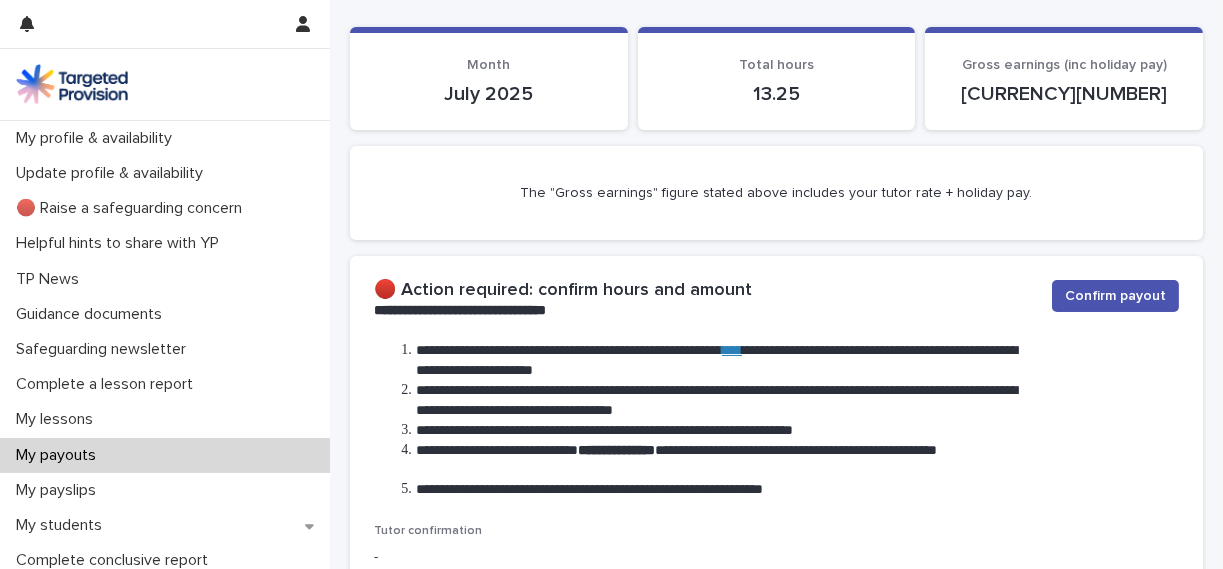 drag, startPoint x: 1097, startPoint y: 304, endPoint x: 1132, endPoint y: 359, distance: 65.192024 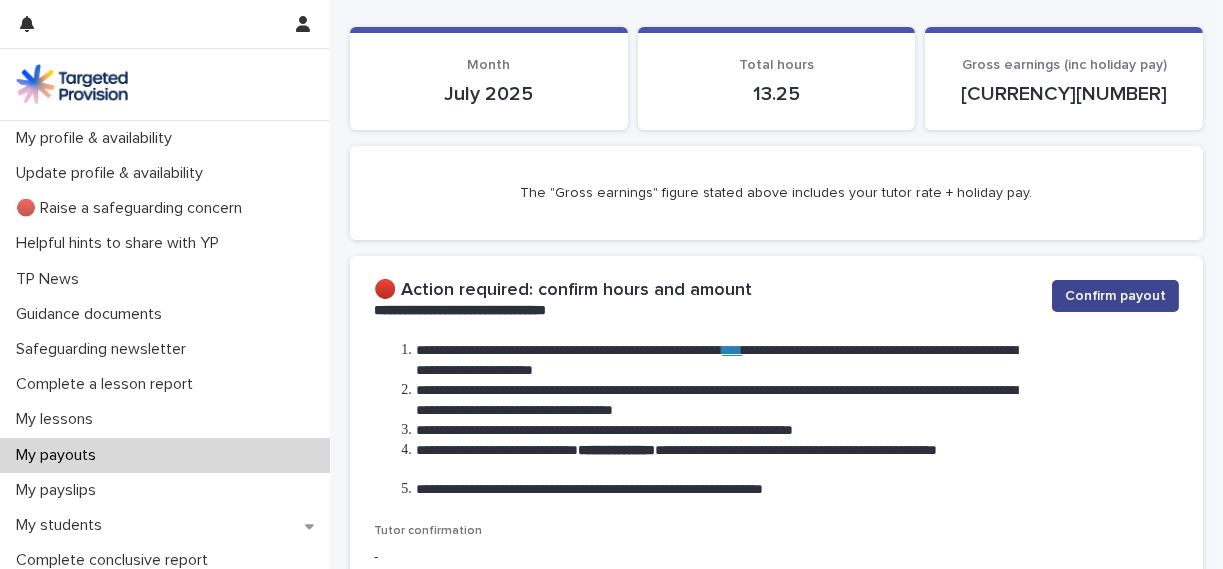 click on "Confirm payout" at bounding box center (1115, 296) 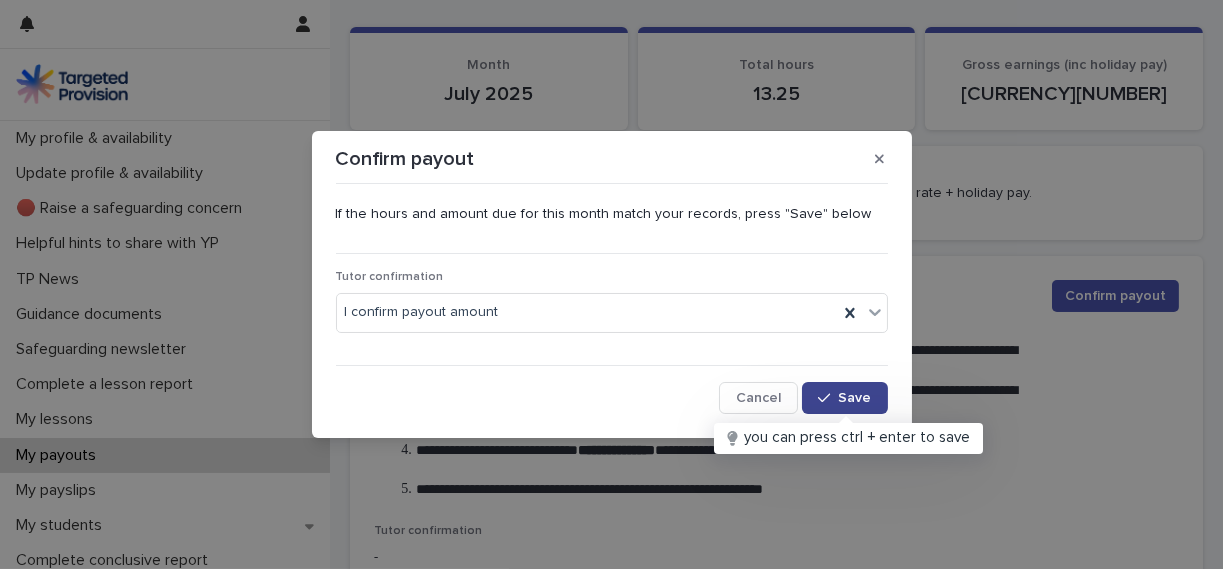 click on "Save" at bounding box center [855, 398] 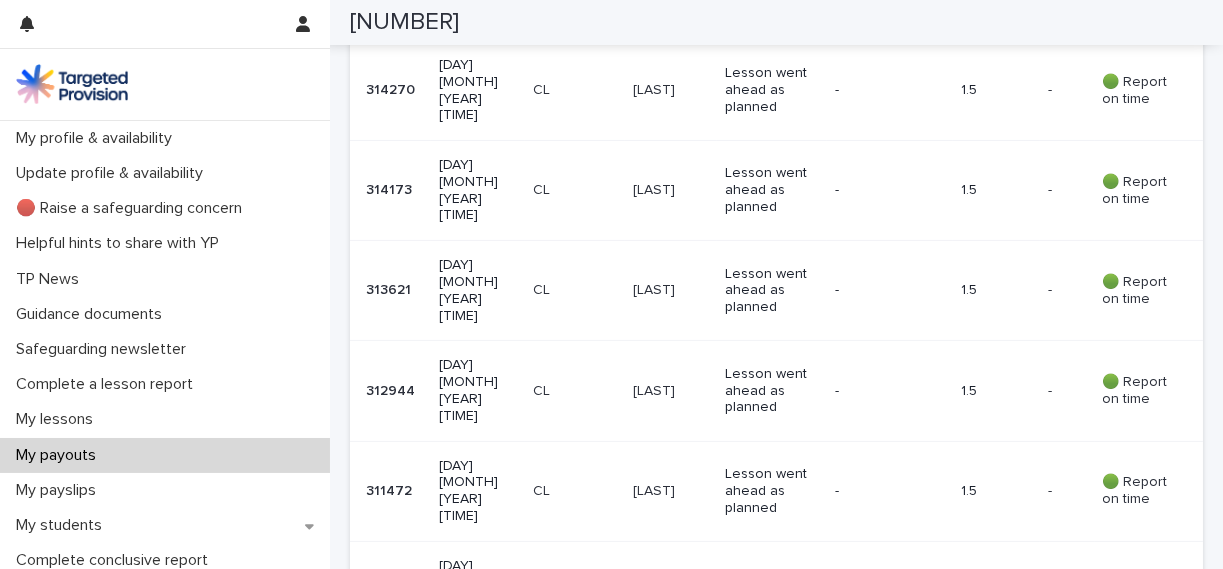 scroll, scrollTop: 1329, scrollLeft: 0, axis: vertical 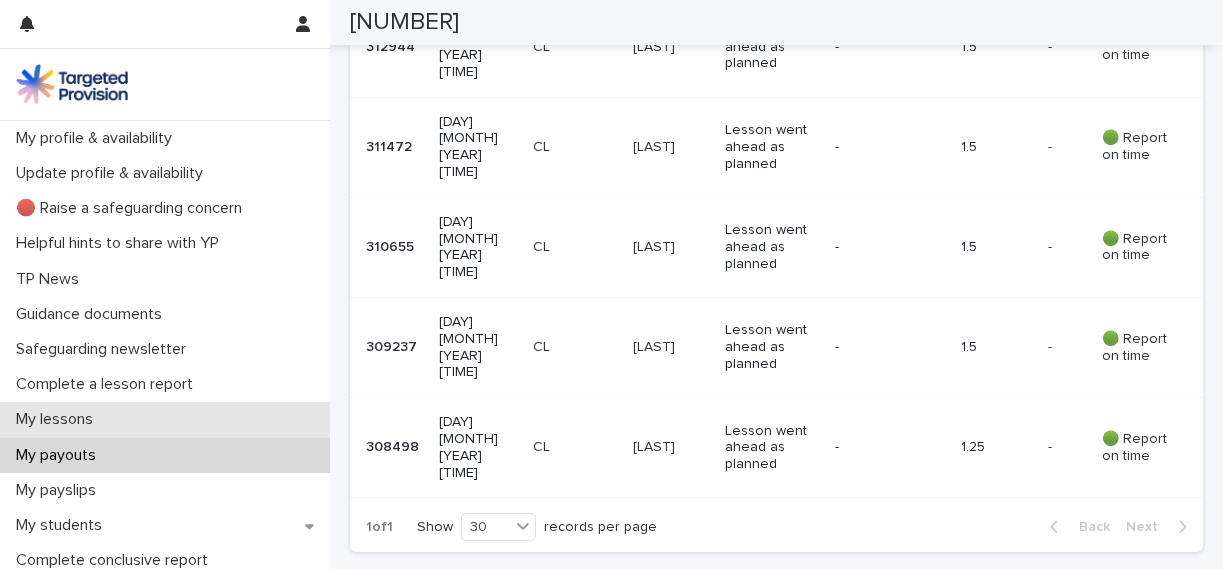 click on "My lessons" at bounding box center [165, 419] 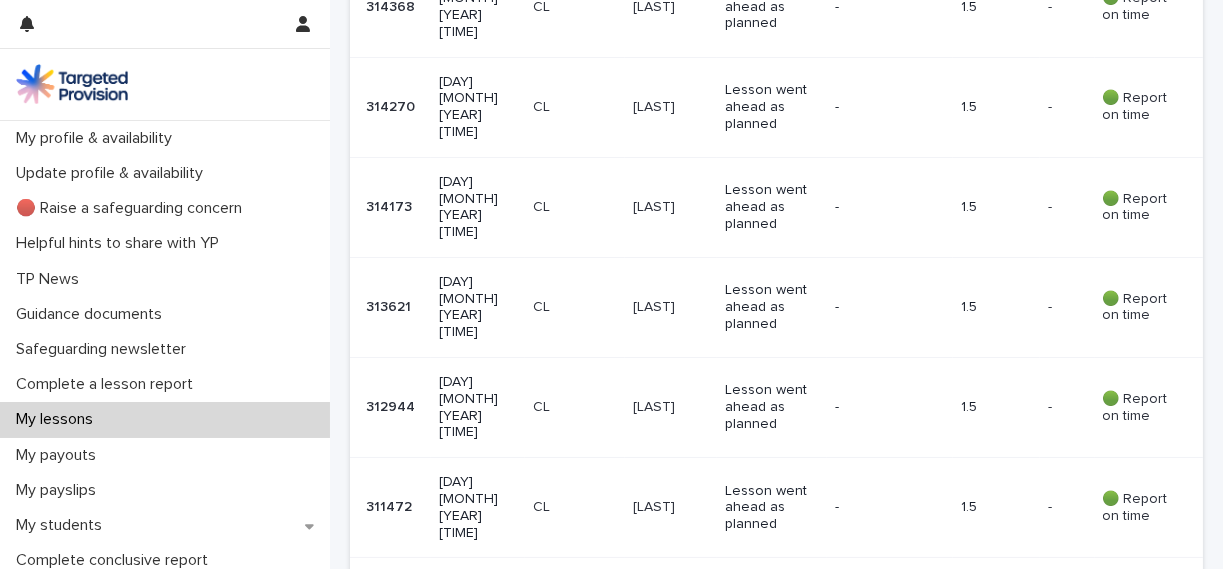 scroll, scrollTop: 687, scrollLeft: 0, axis: vertical 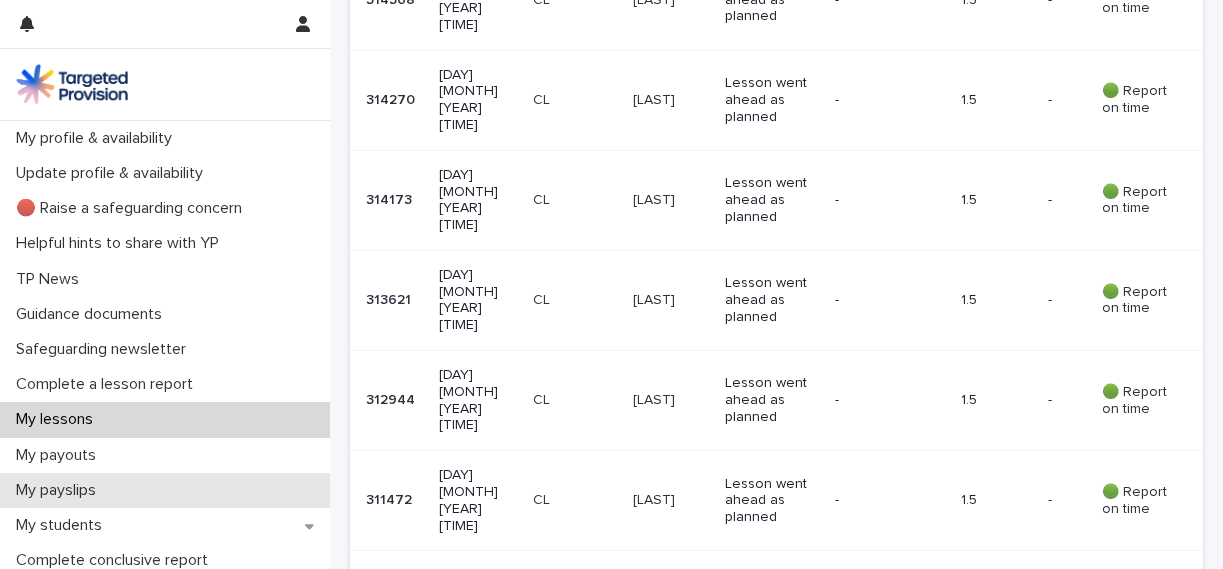 click on "My payslips" at bounding box center [165, 490] 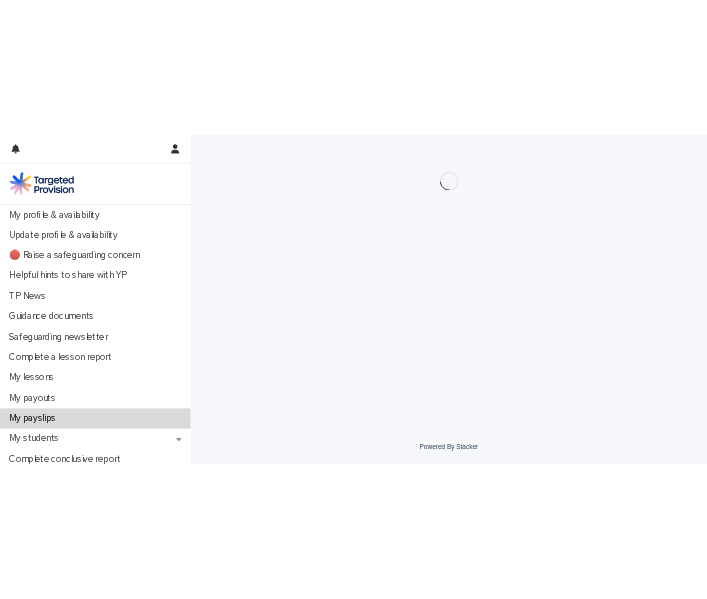 scroll, scrollTop: 0, scrollLeft: 0, axis: both 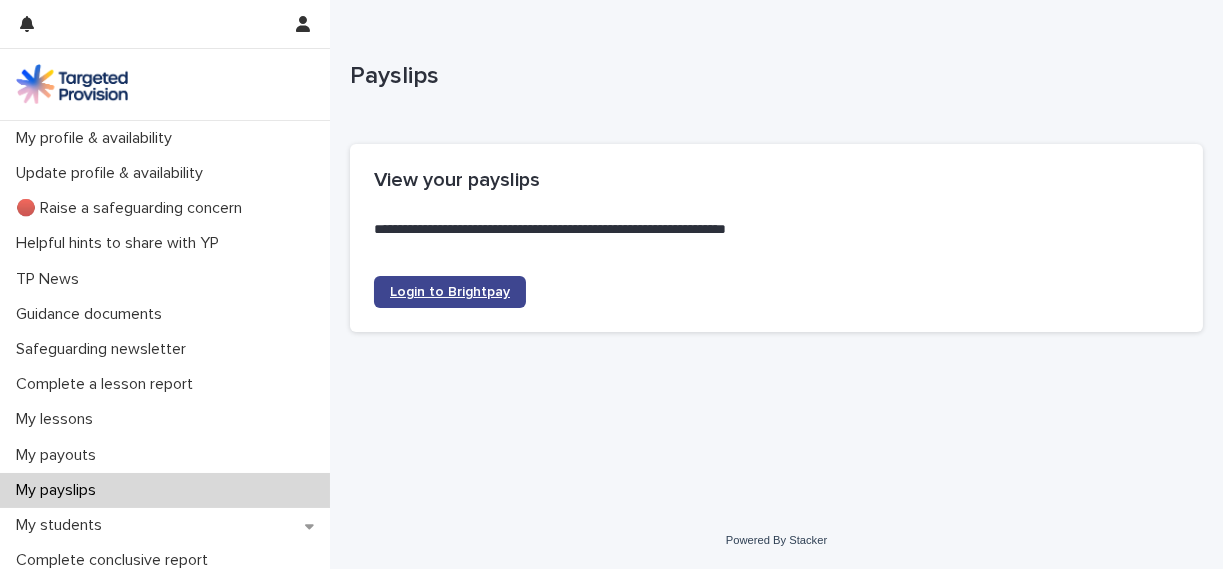 click on "Login to Brightpay" at bounding box center (450, 292) 